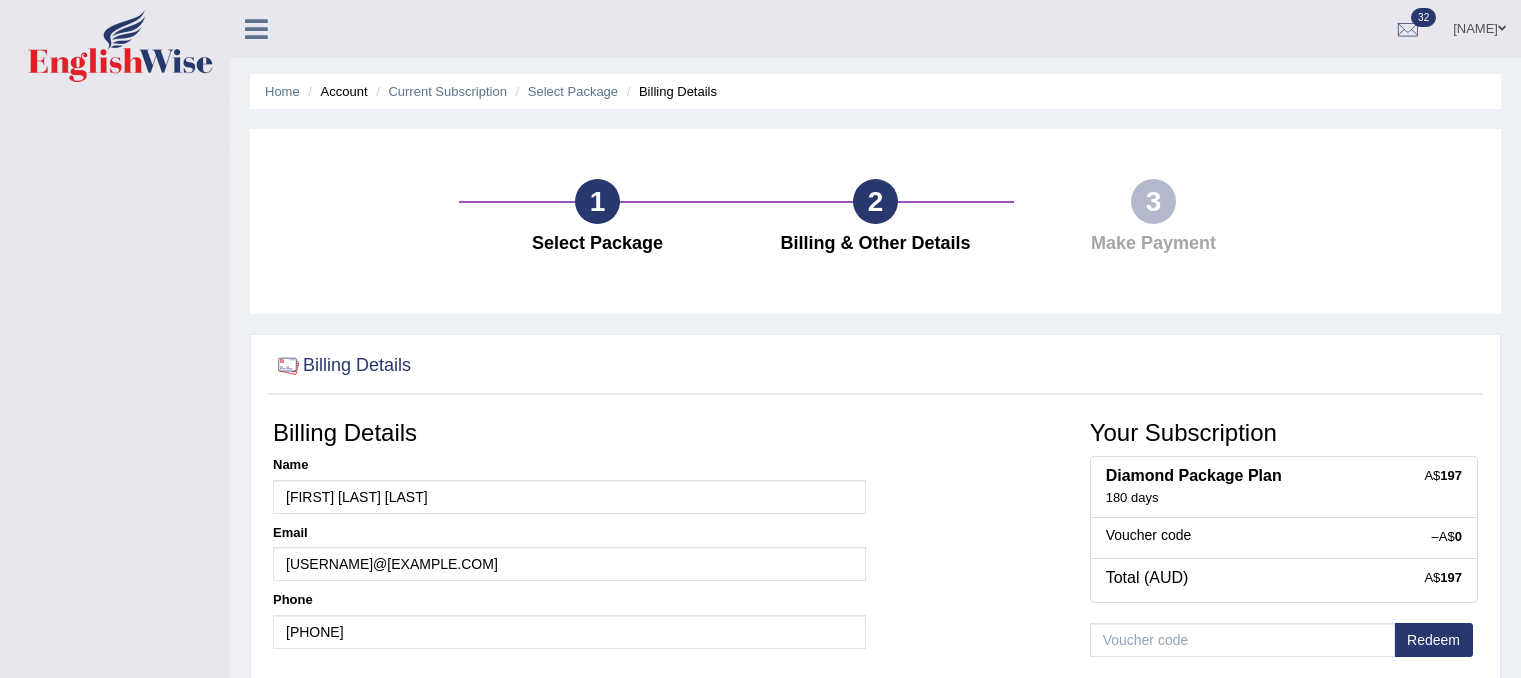 scroll, scrollTop: 228, scrollLeft: 0, axis: vertical 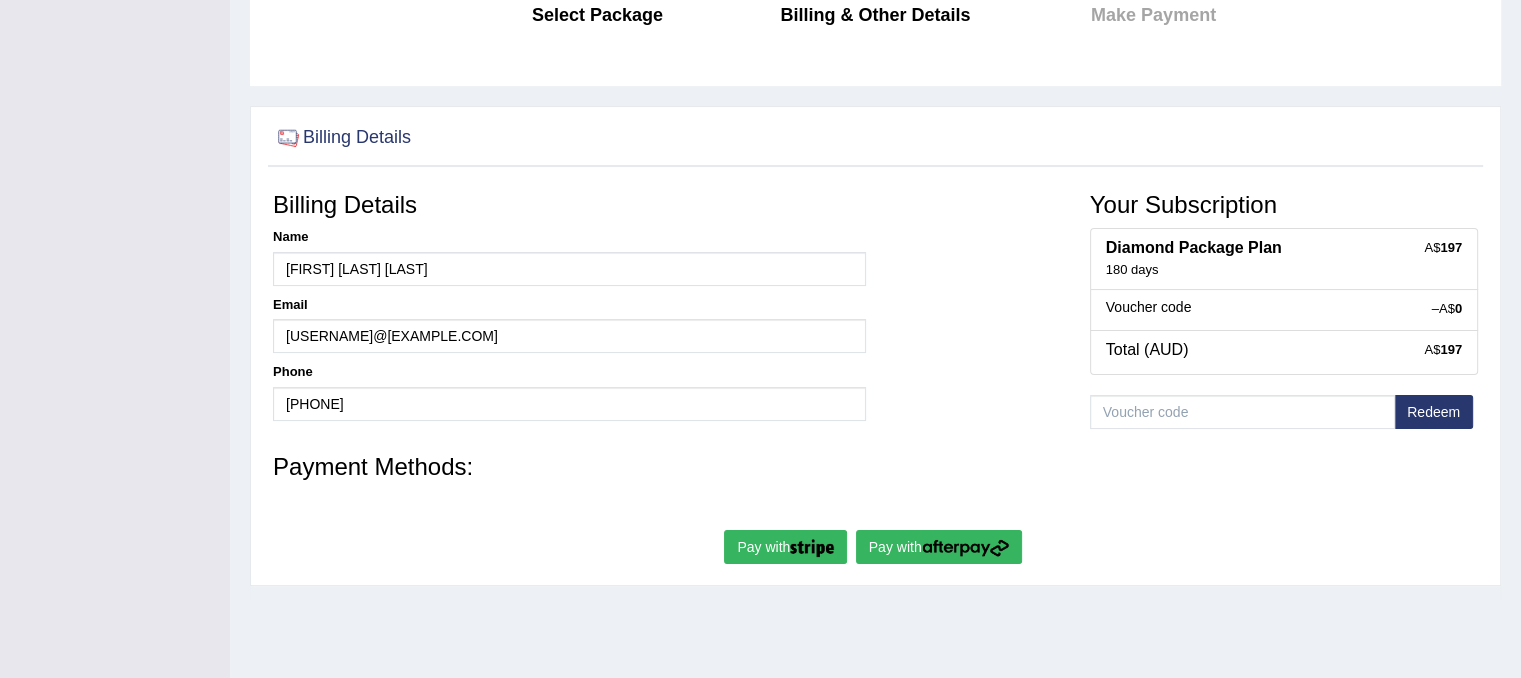 click on "Pay with" at bounding box center (939, 547) 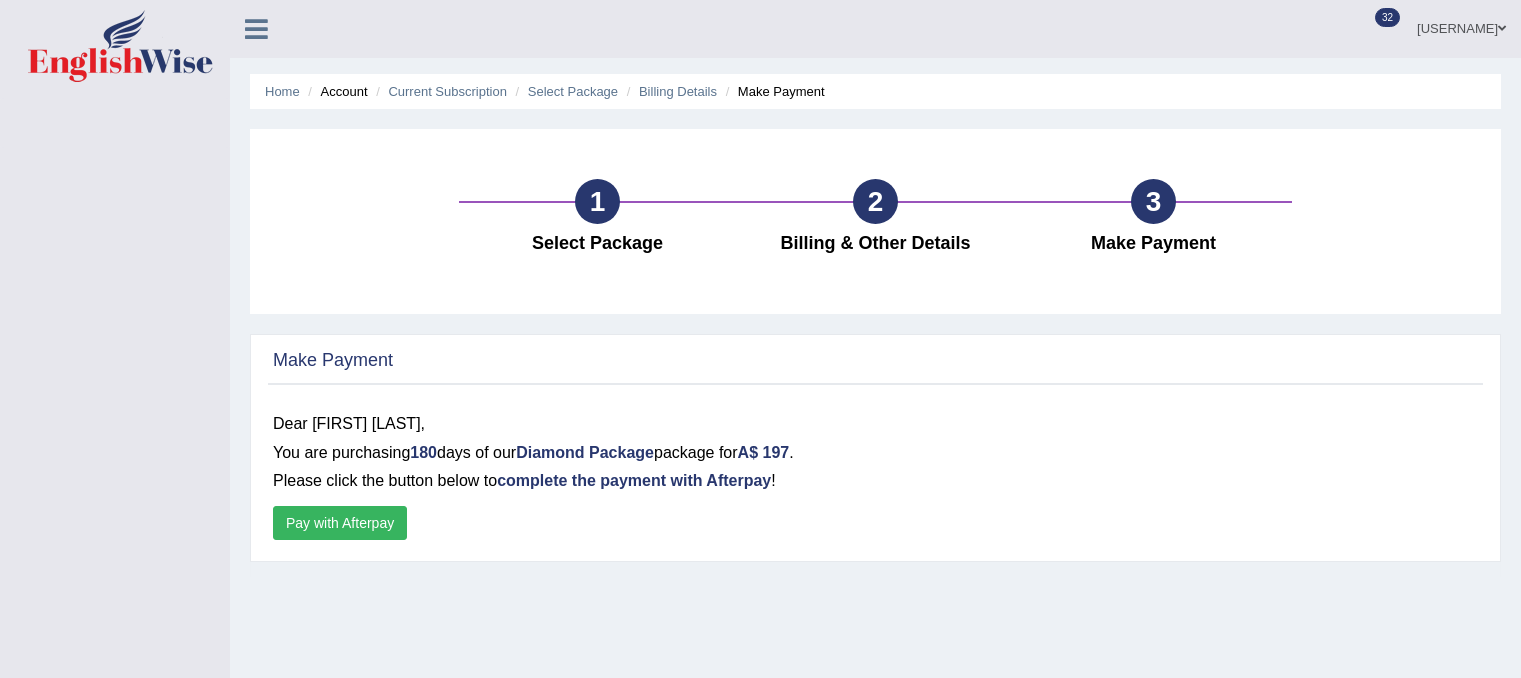 scroll, scrollTop: 0, scrollLeft: 0, axis: both 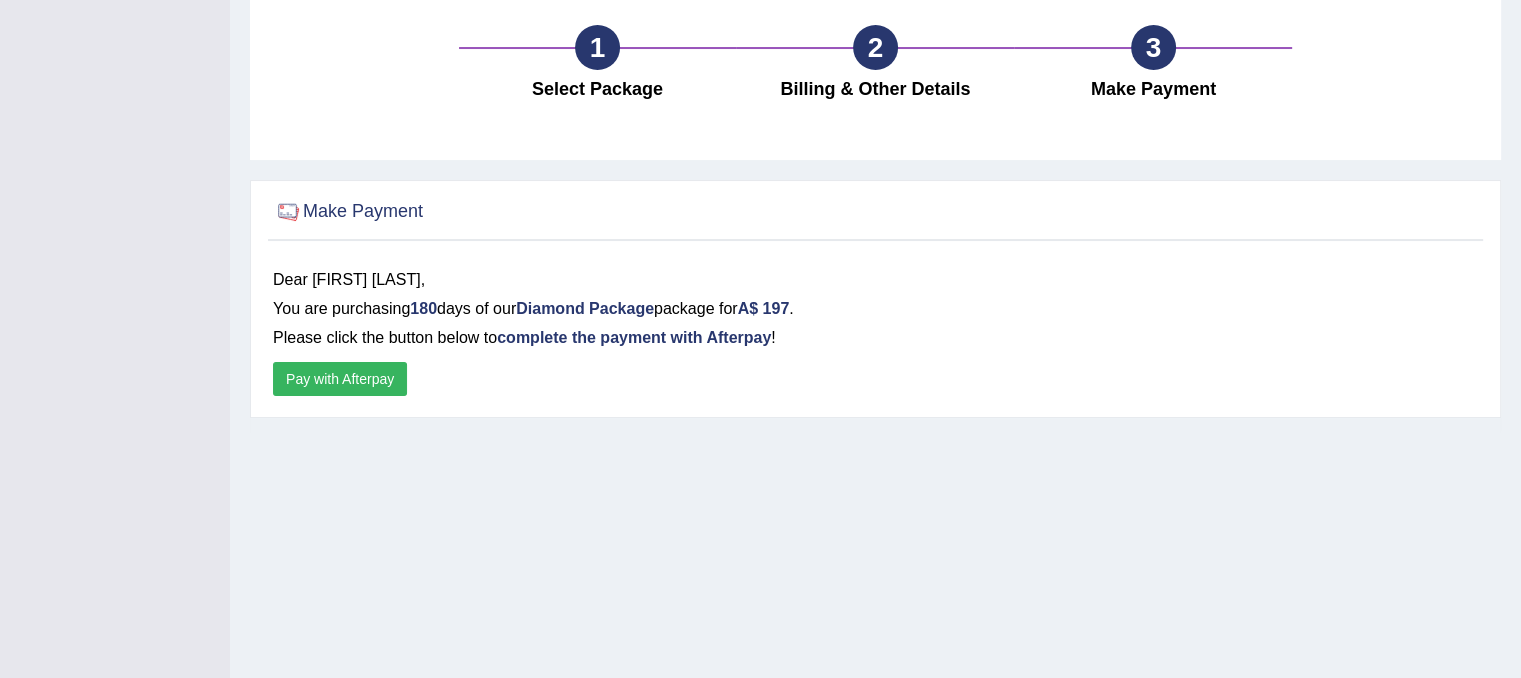click on "Pay with Afterpay" at bounding box center [340, 379] 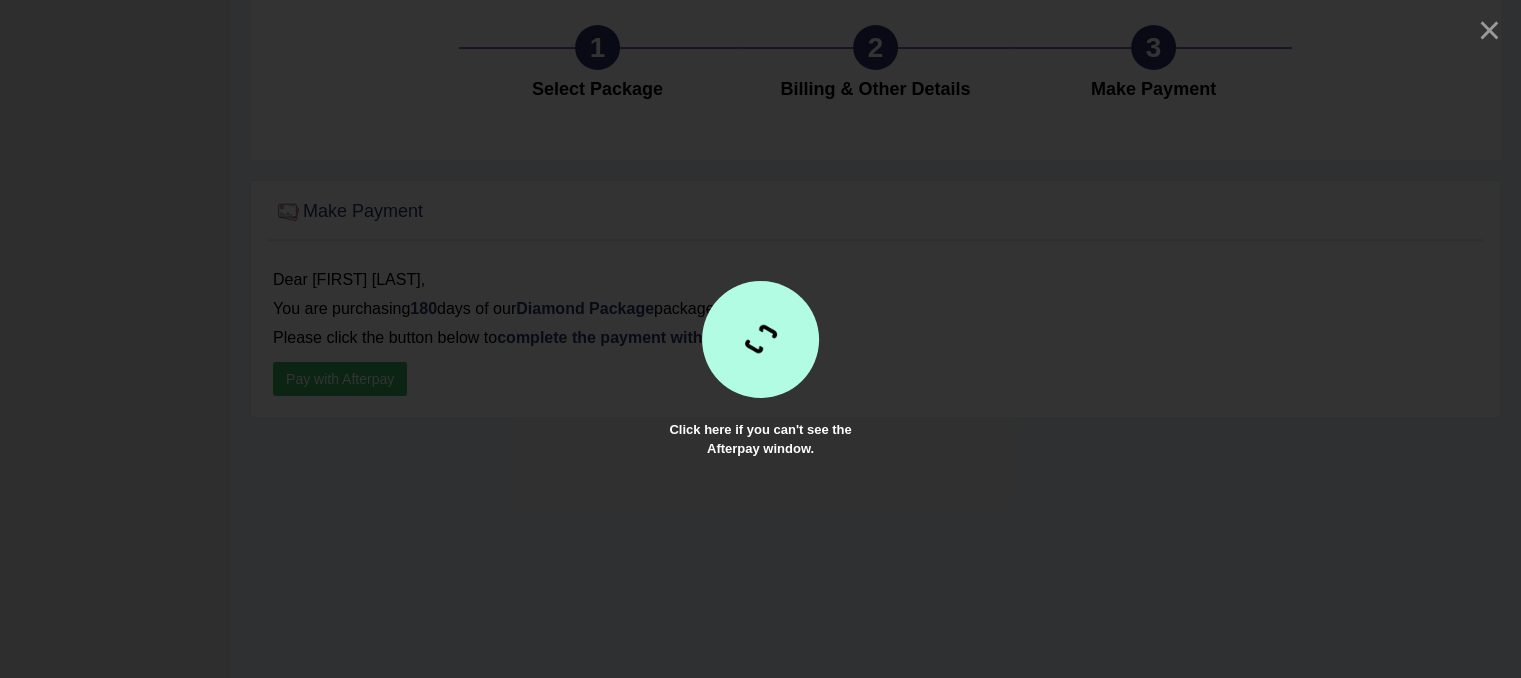 click at bounding box center [760, 339] 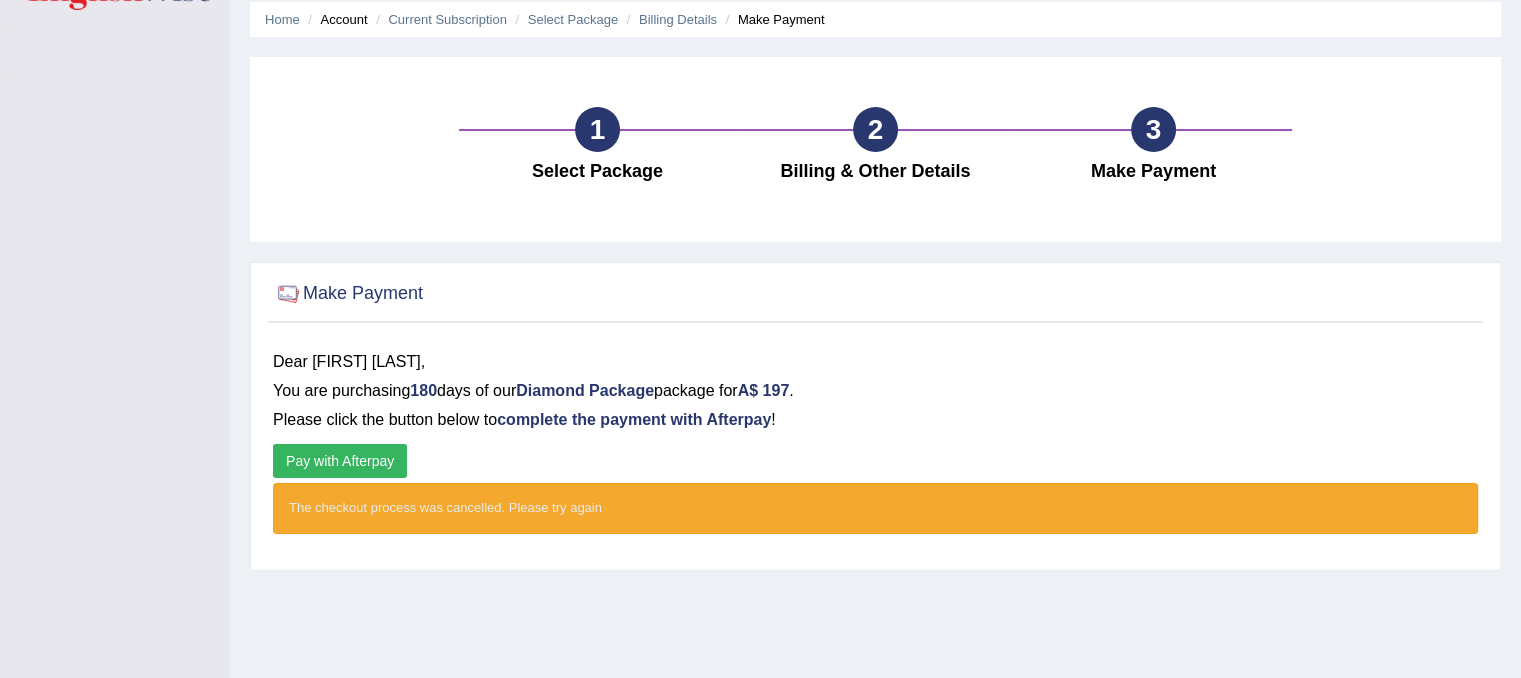 scroll, scrollTop: 0, scrollLeft: 0, axis: both 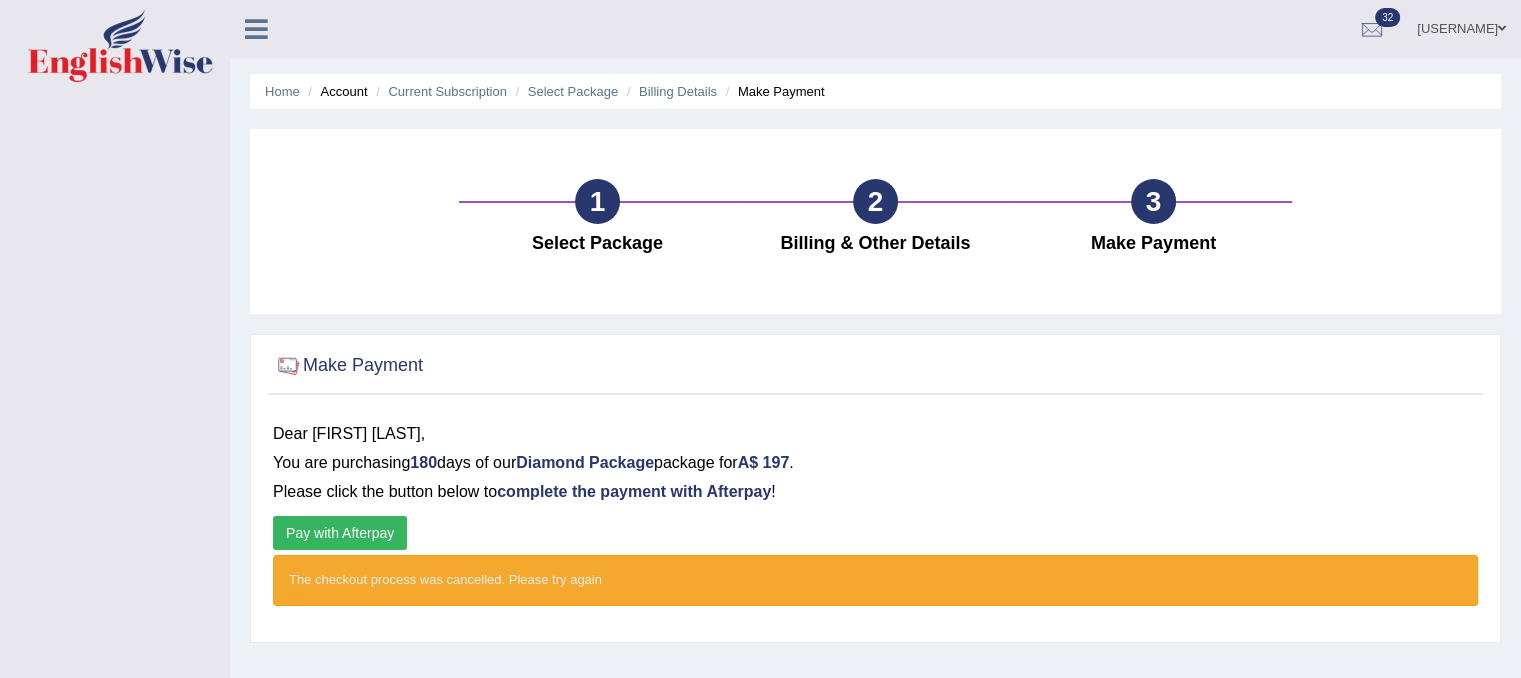 click on "Make Payment" at bounding box center [773, 91] 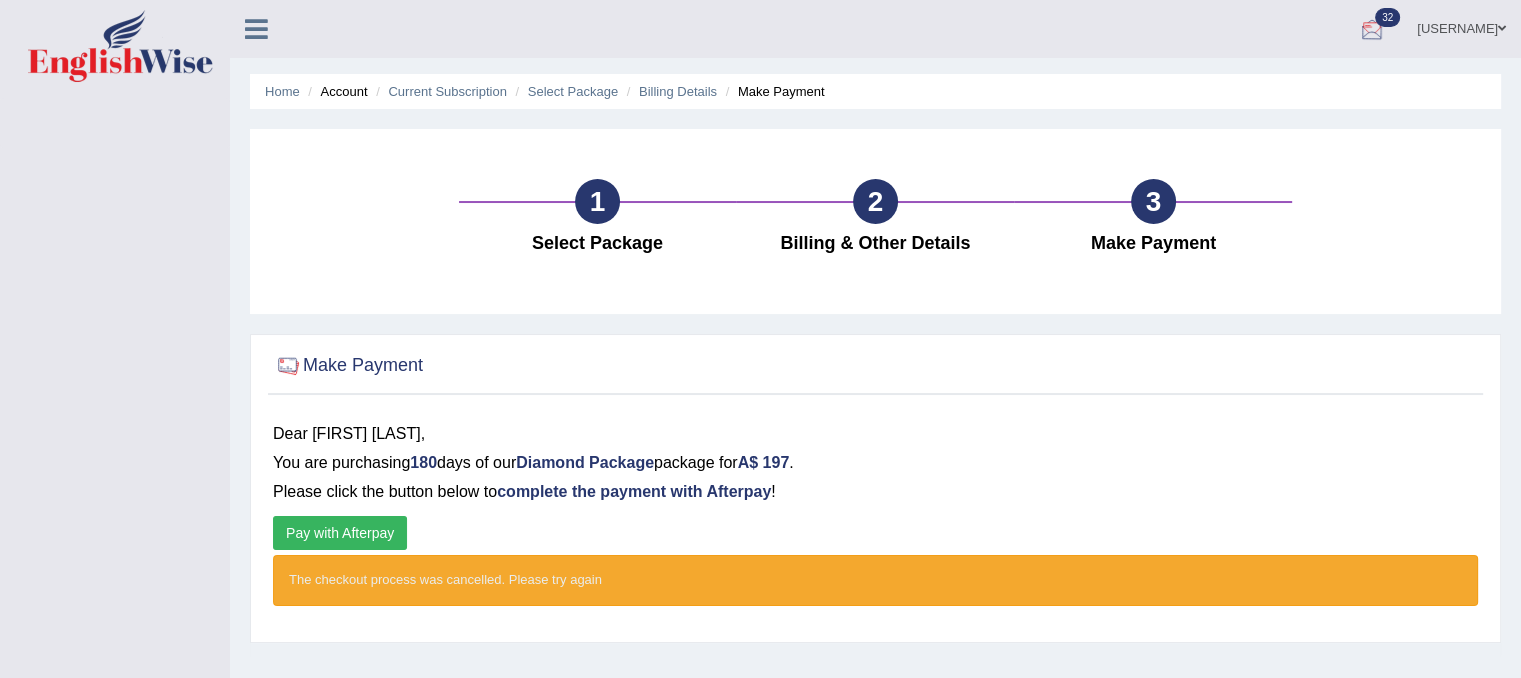 click at bounding box center [1372, 30] 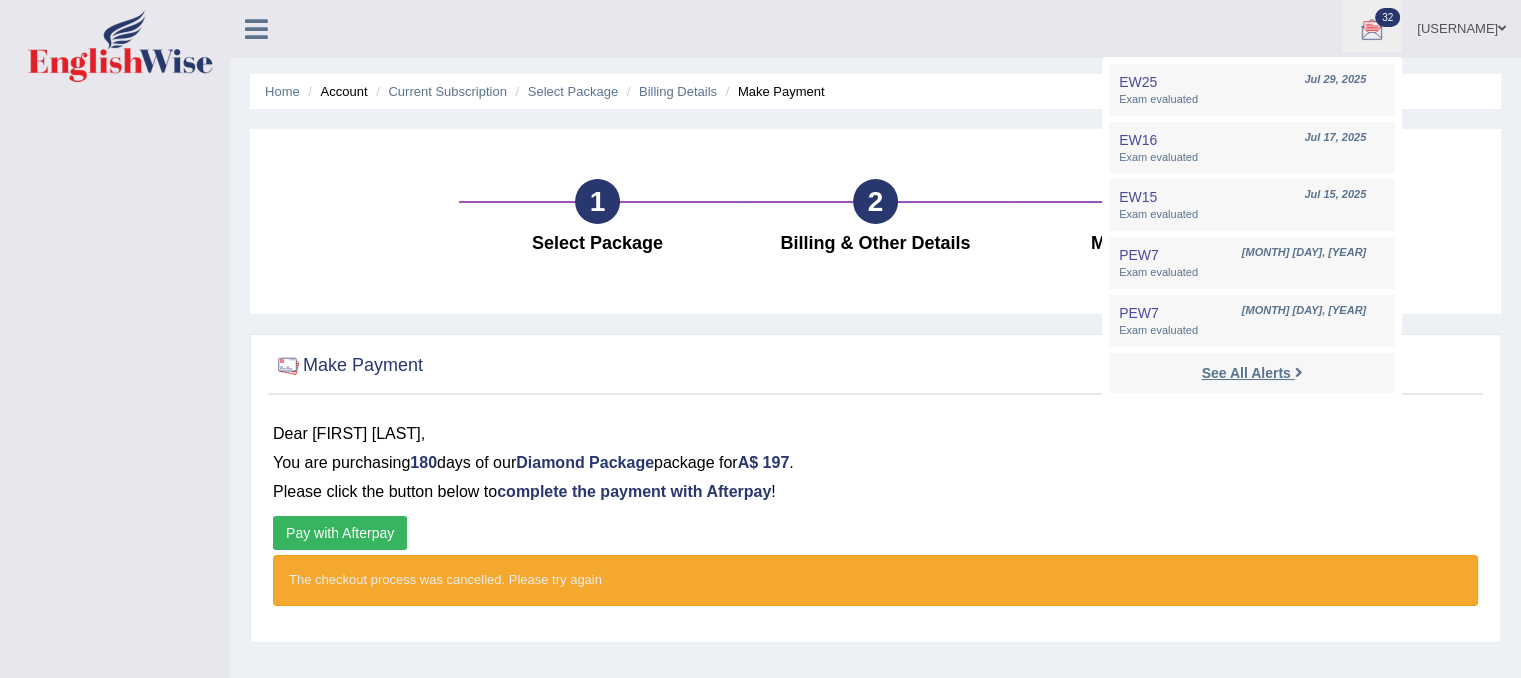 click on "See All Alerts" at bounding box center [1251, 373] 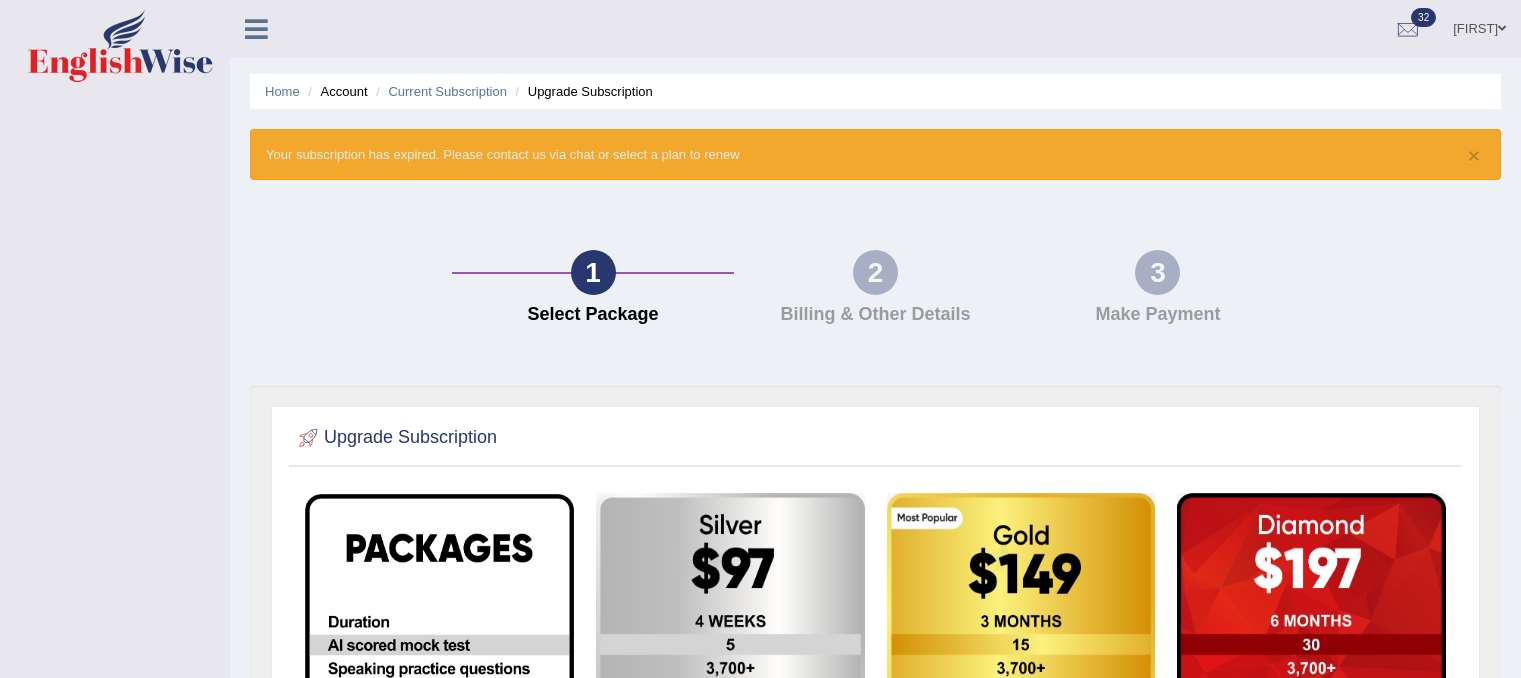 scroll, scrollTop: 0, scrollLeft: 0, axis: both 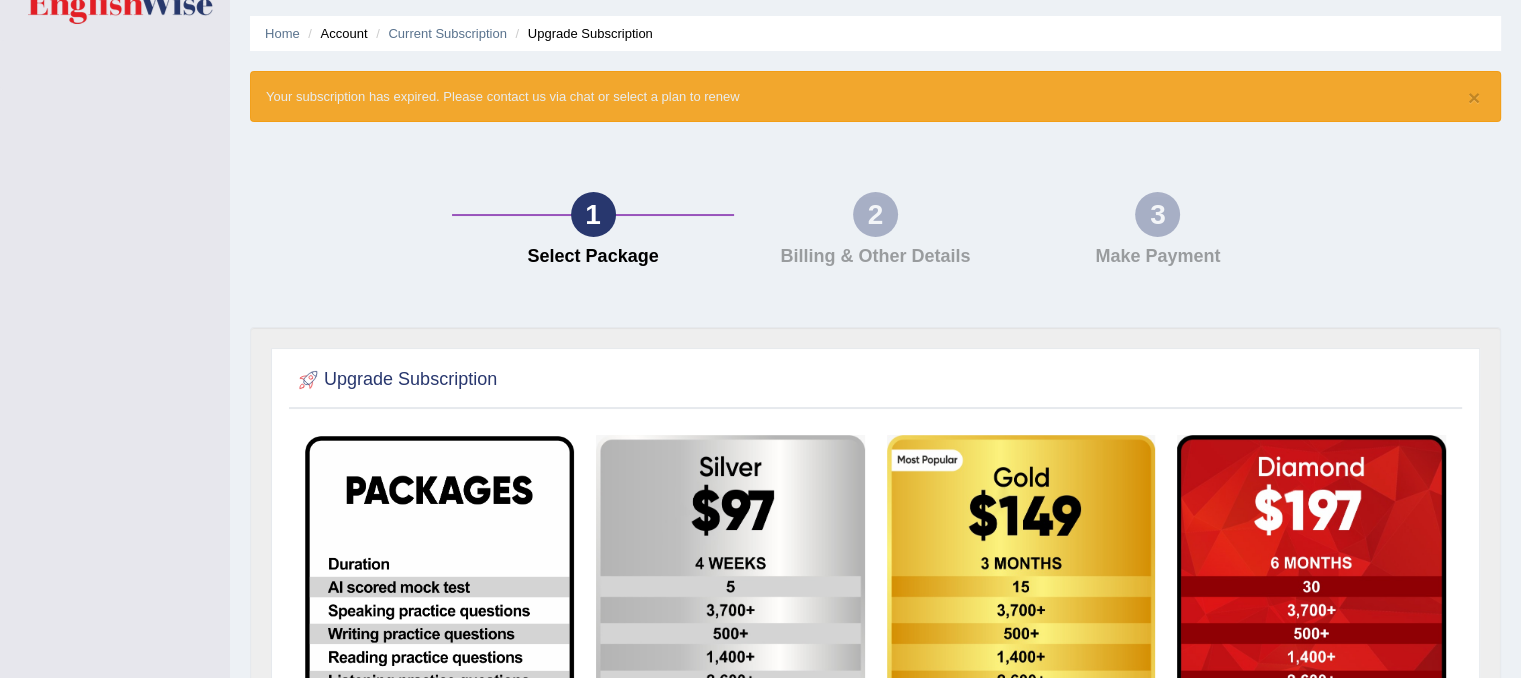 click on "Account" at bounding box center [335, 33] 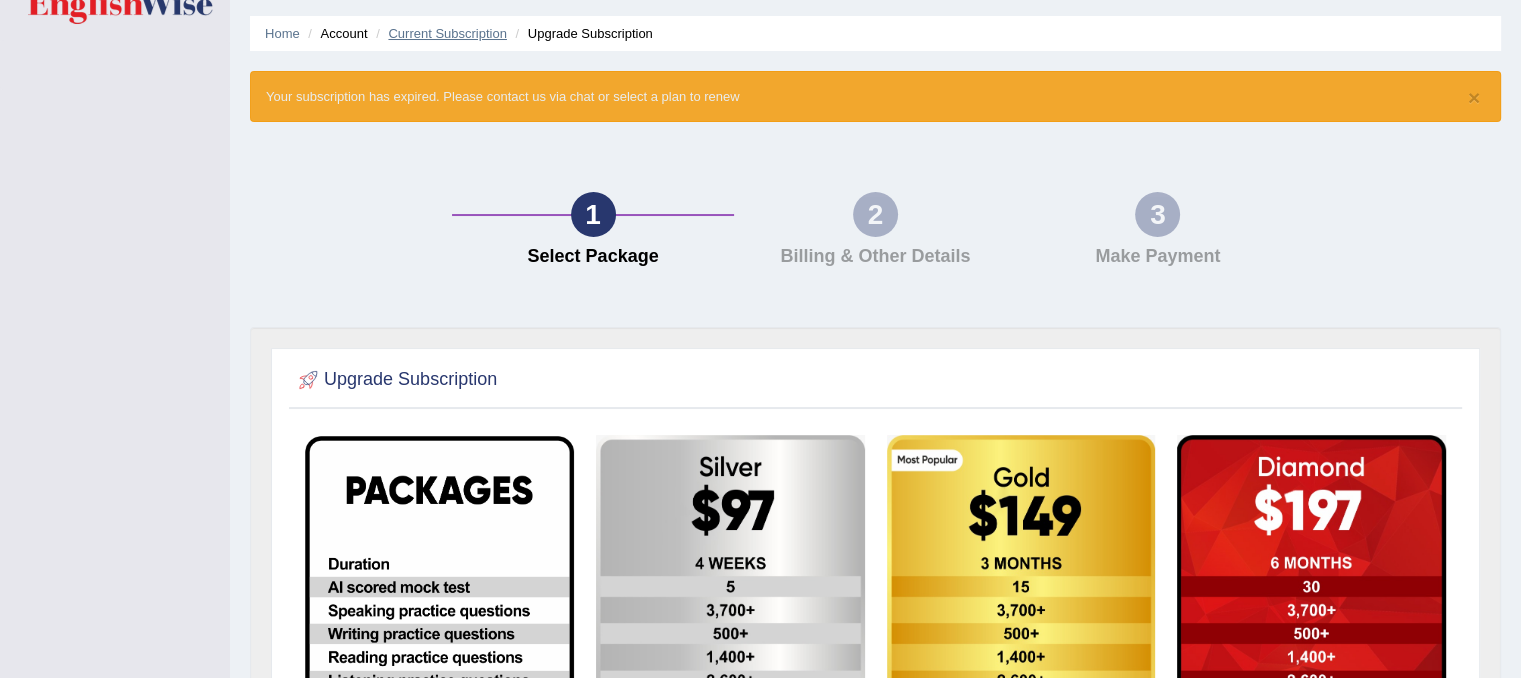 click on "Current Subscription" at bounding box center (447, 33) 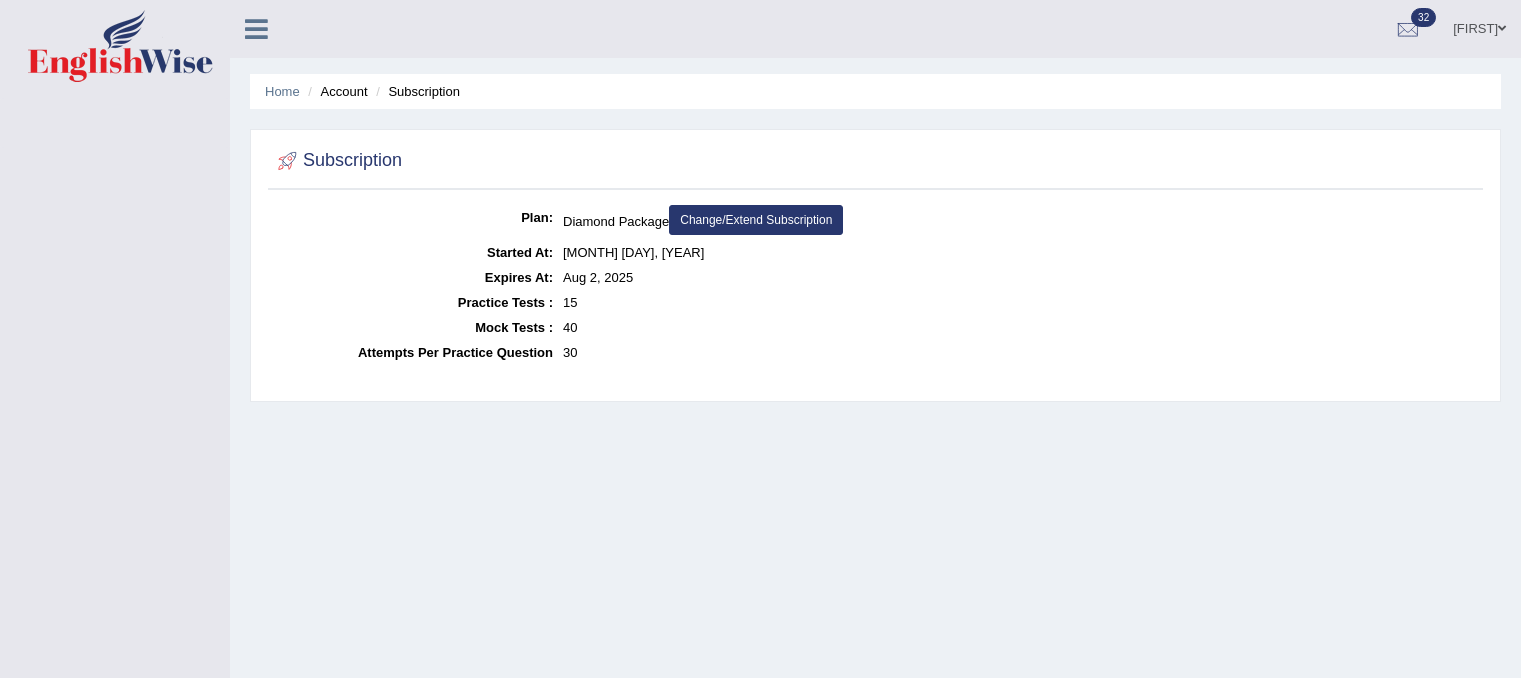scroll, scrollTop: 0, scrollLeft: 0, axis: both 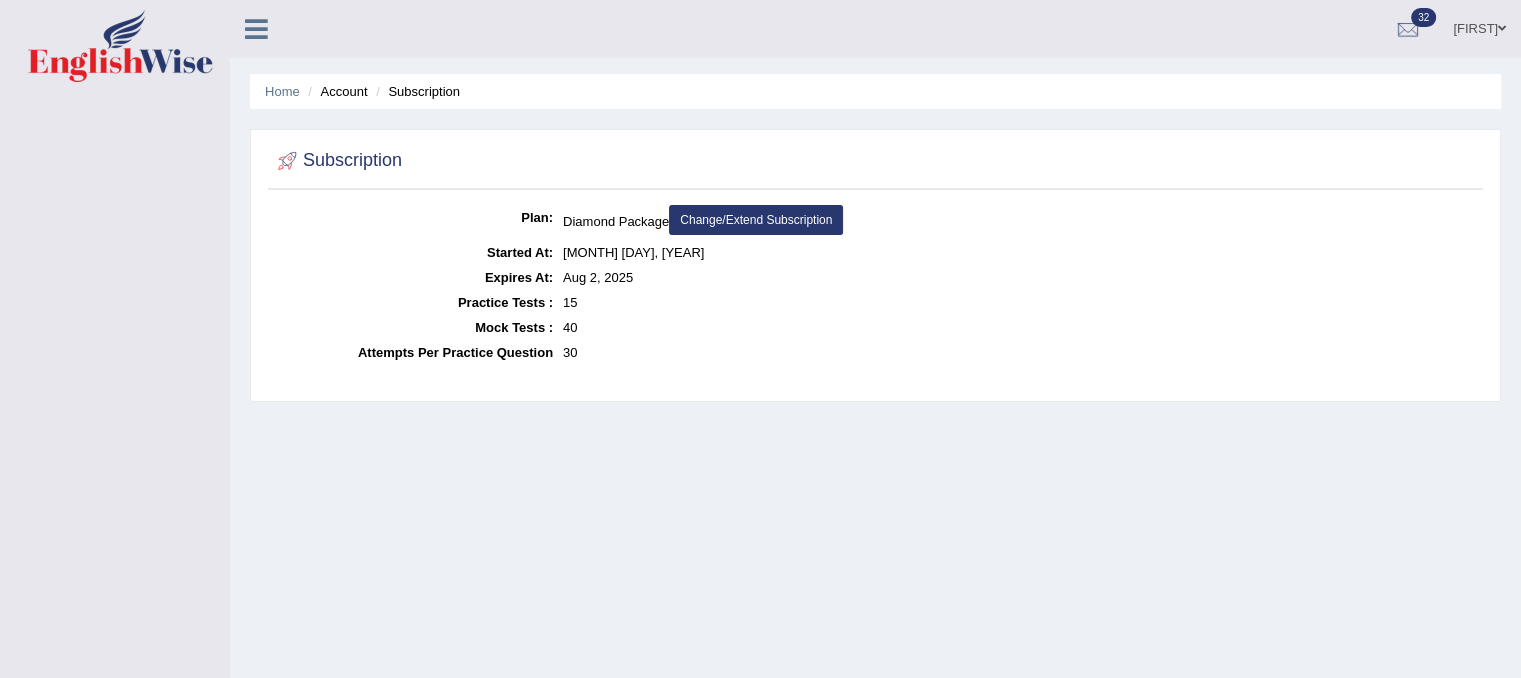 click on "Change/Extend Subscription" at bounding box center (756, 220) 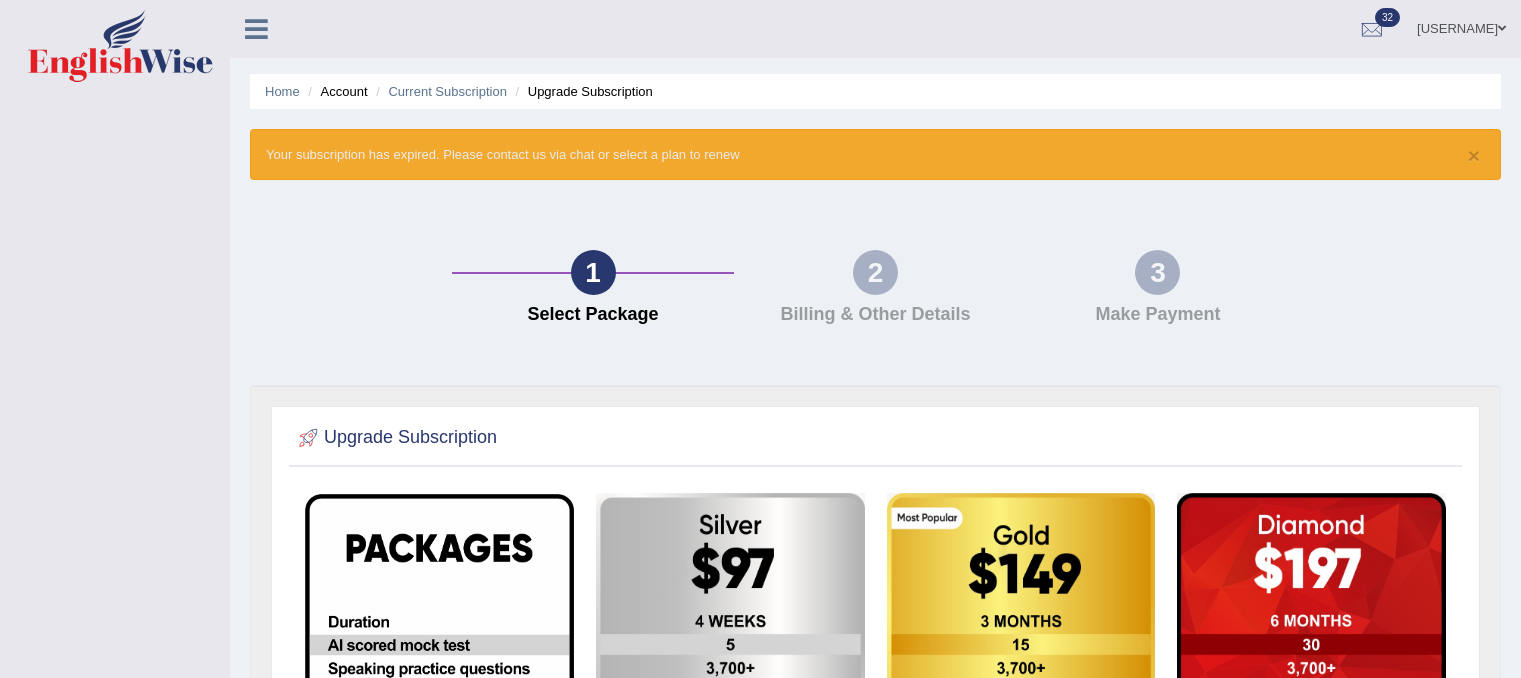 scroll, scrollTop: 0, scrollLeft: 0, axis: both 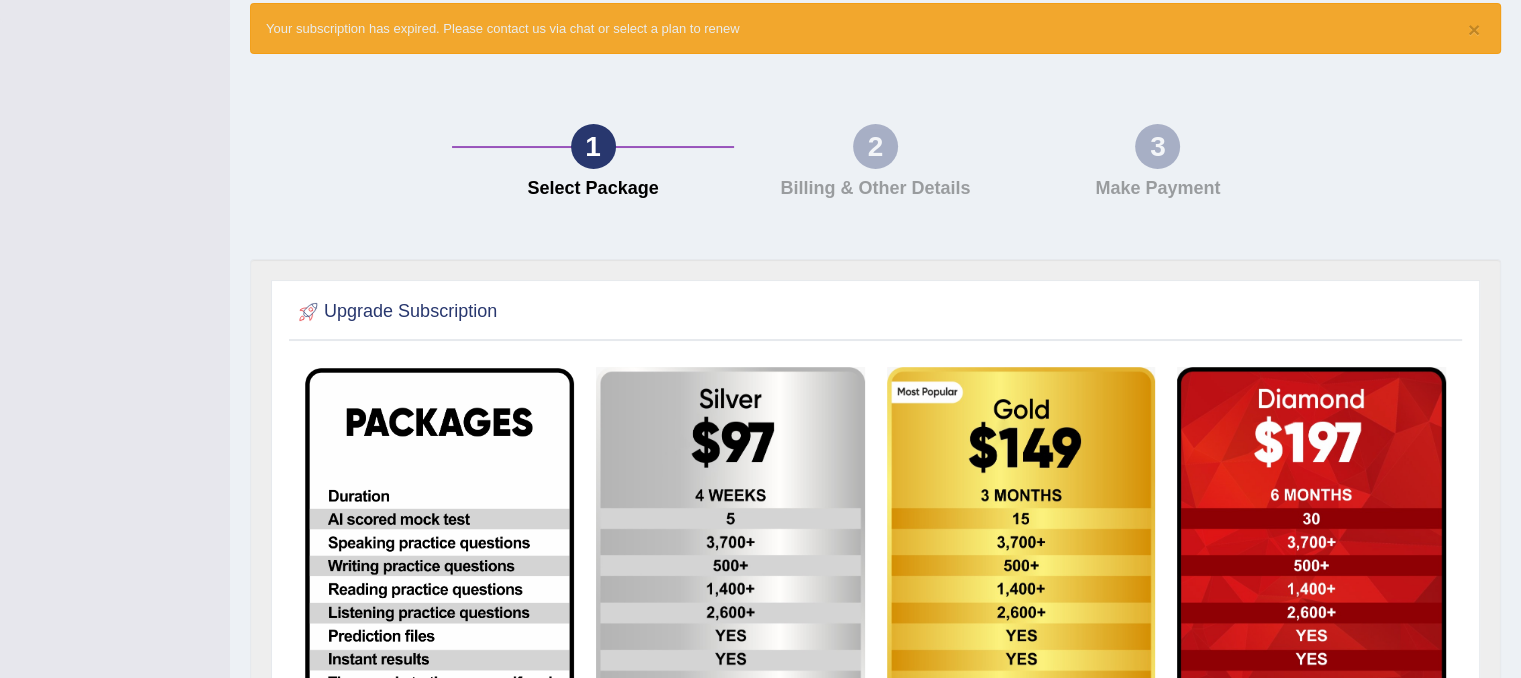 click at bounding box center [1311, 670] 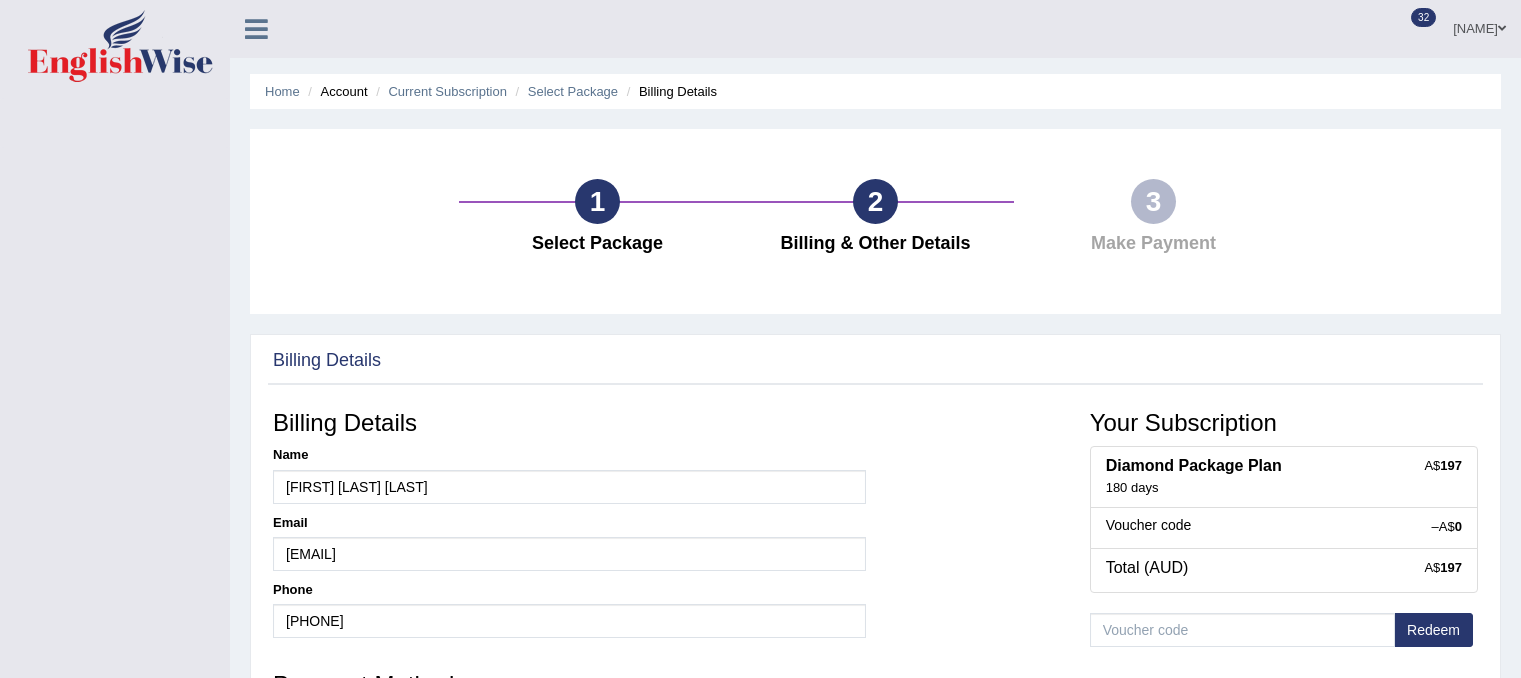 scroll, scrollTop: 0, scrollLeft: 0, axis: both 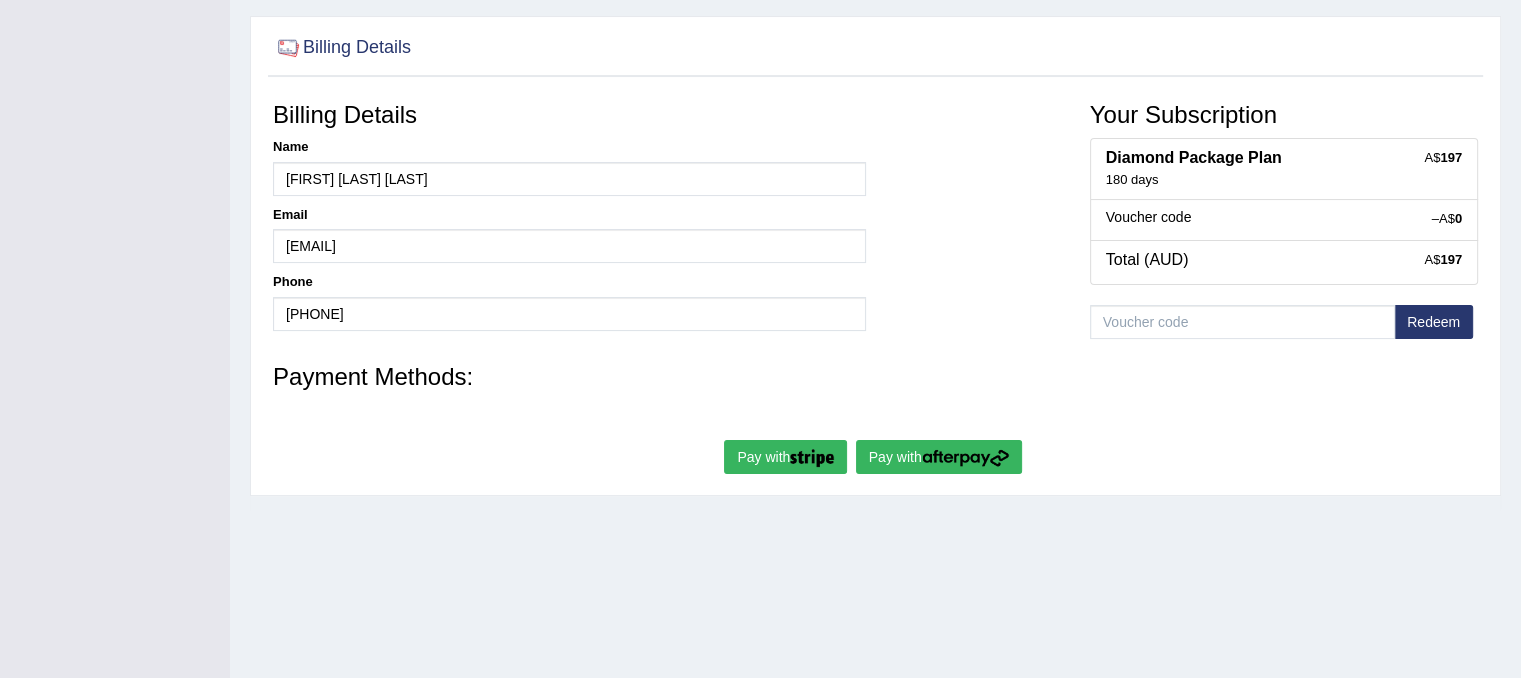click at bounding box center [812, 458] 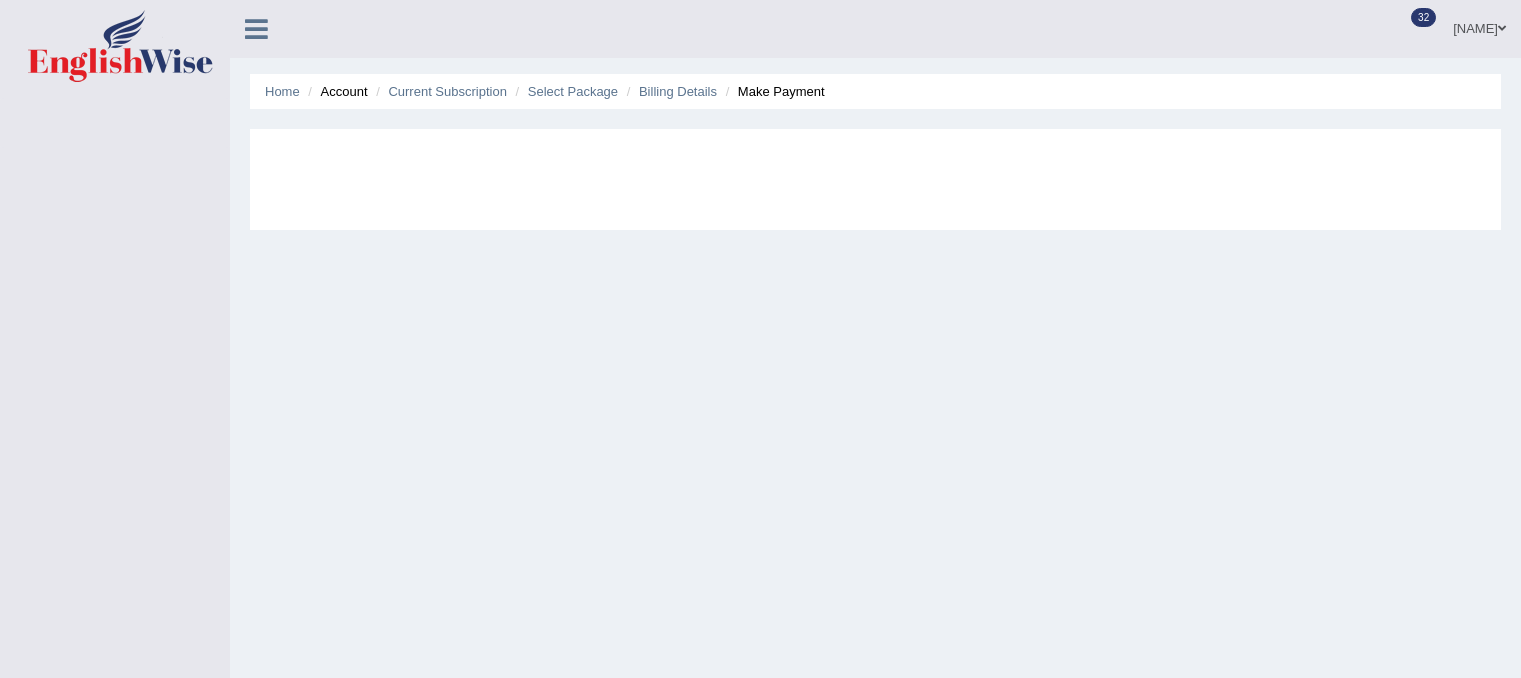 scroll, scrollTop: 0, scrollLeft: 0, axis: both 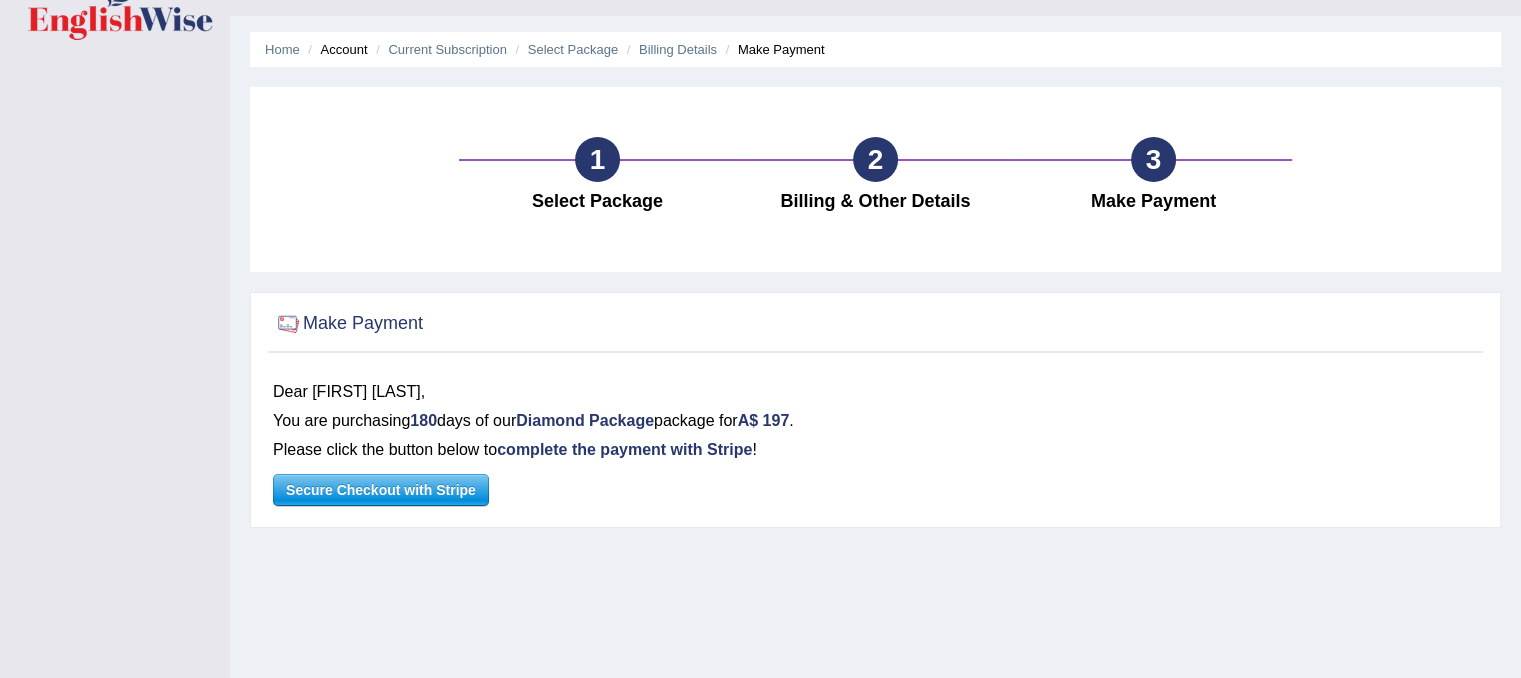 click on "Secure Checkout with Stripe" at bounding box center (381, 490) 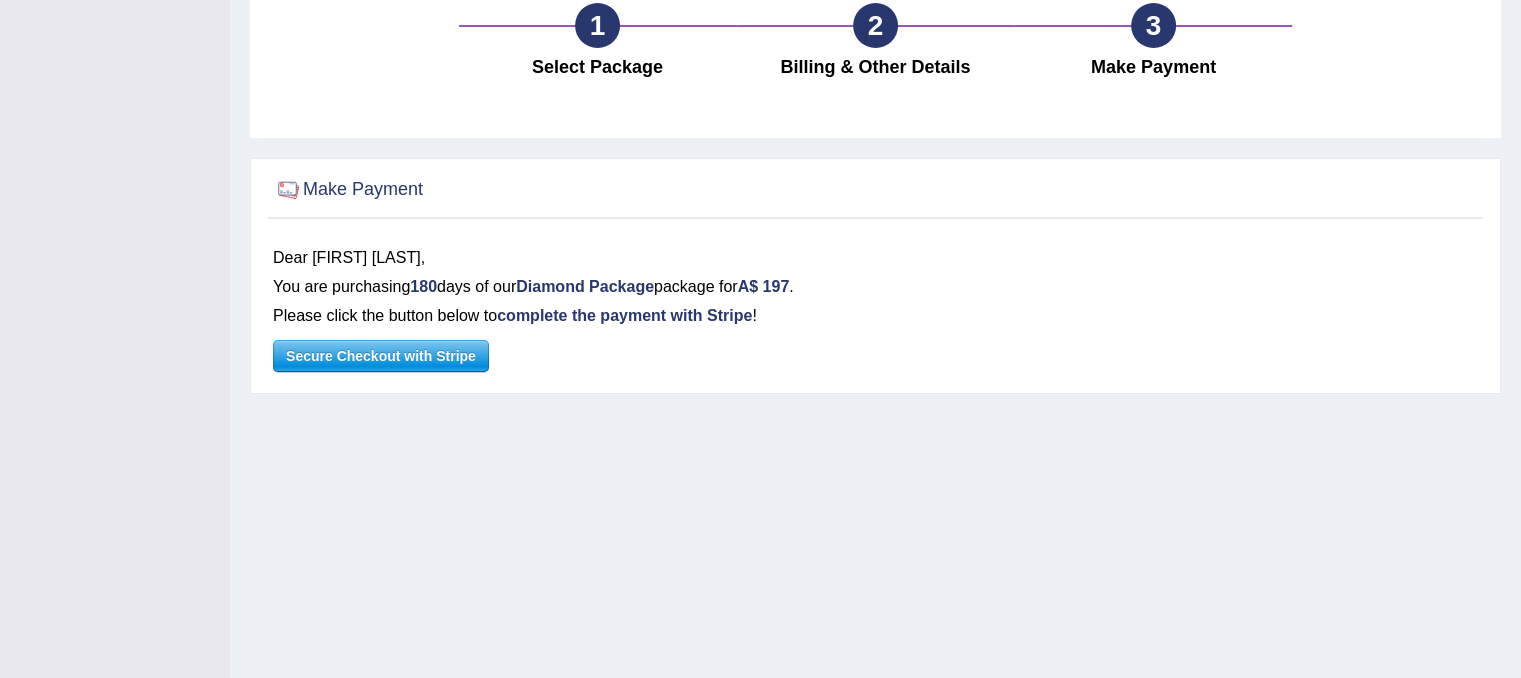 scroll, scrollTop: 180, scrollLeft: 0, axis: vertical 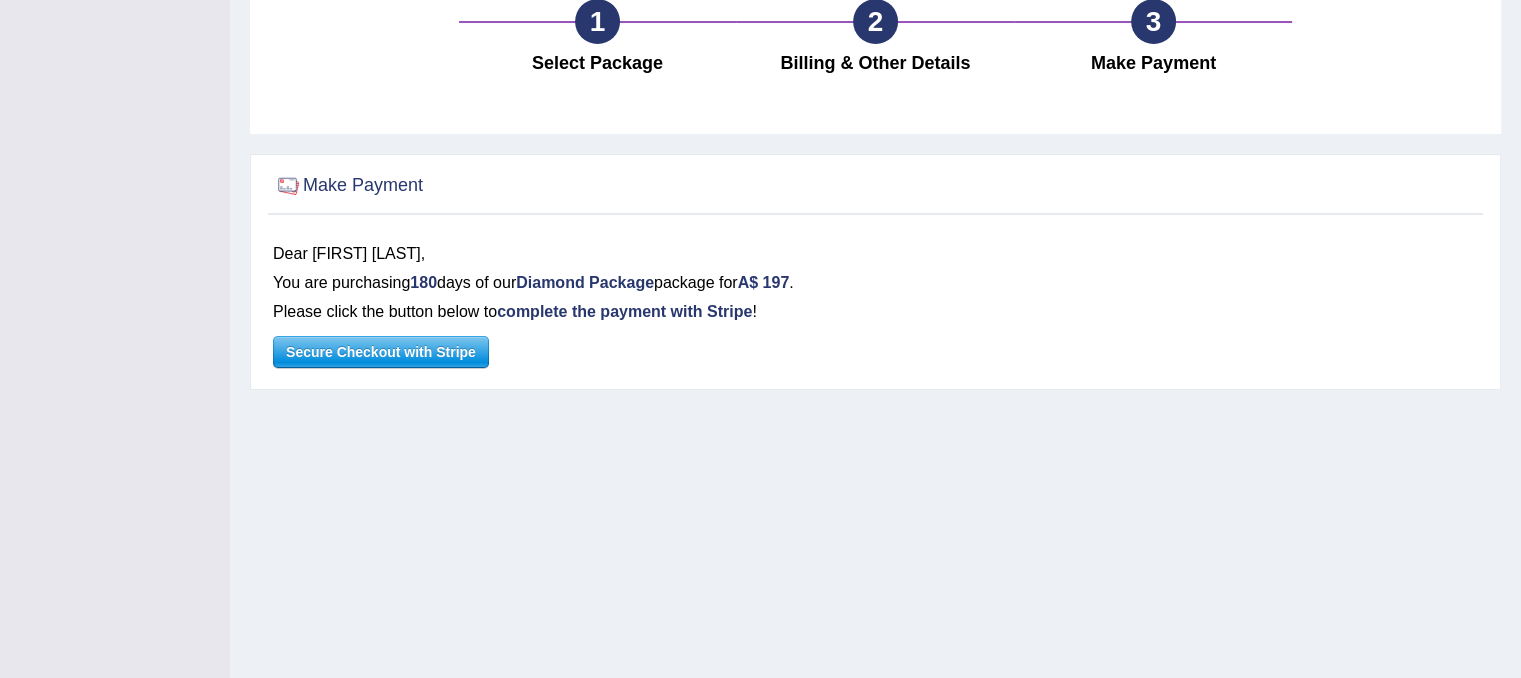 click on "Secure Checkout with Stripe" at bounding box center [381, 352] 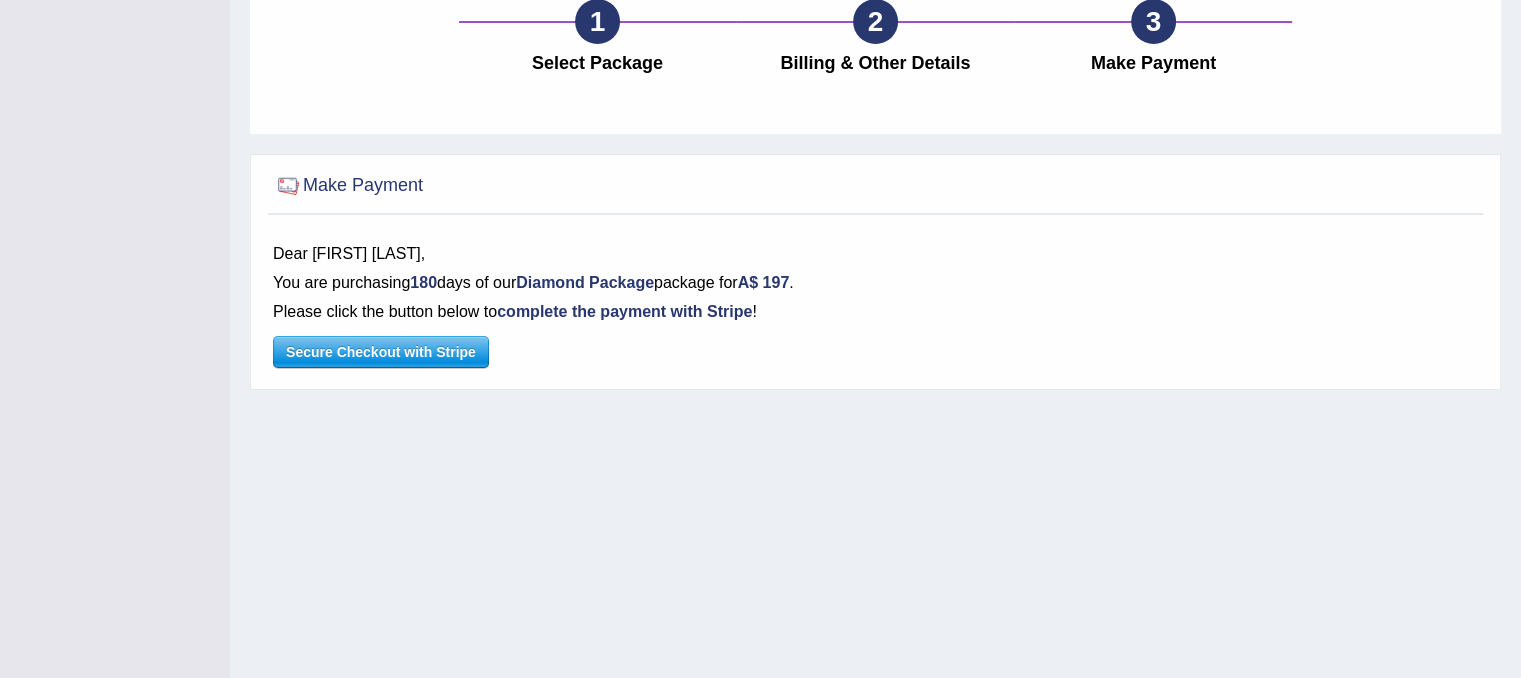 scroll, scrollTop: 0, scrollLeft: 0, axis: both 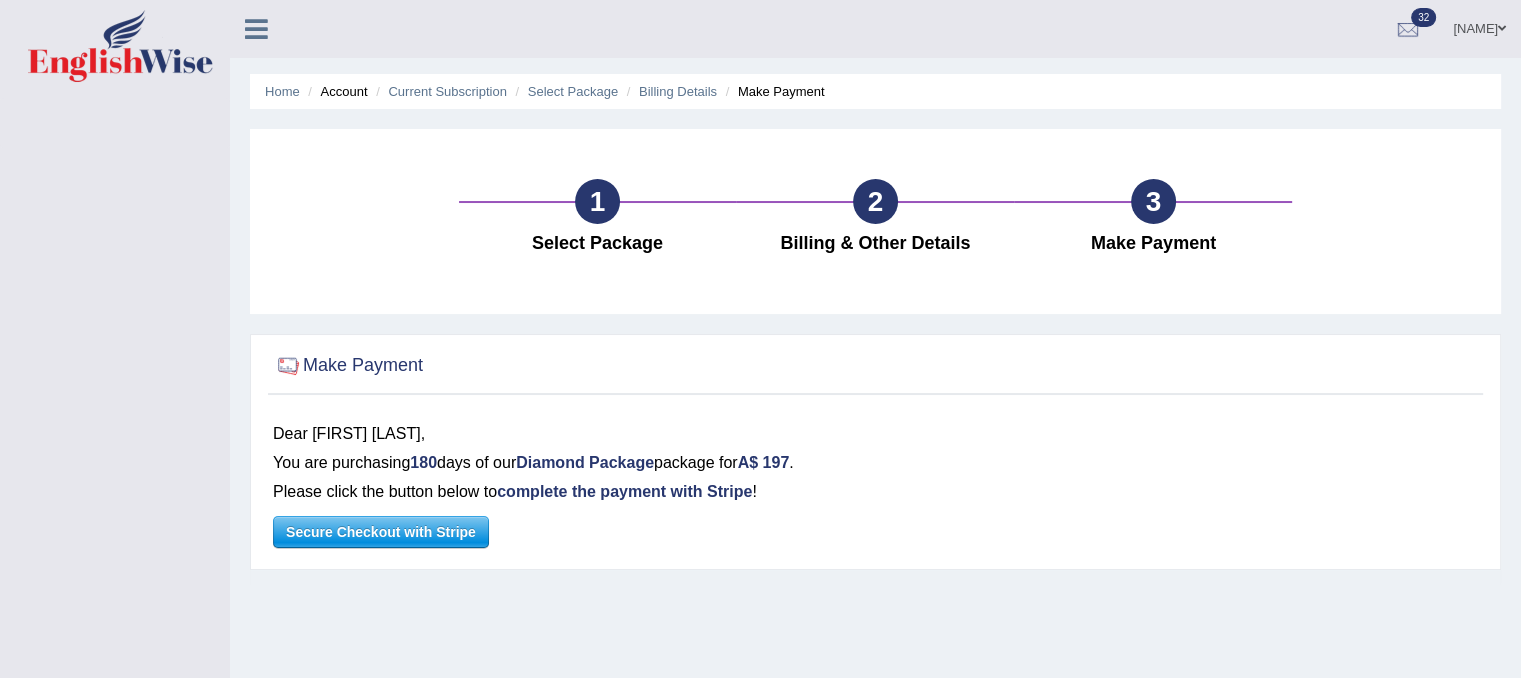 click at bounding box center (256, 29) 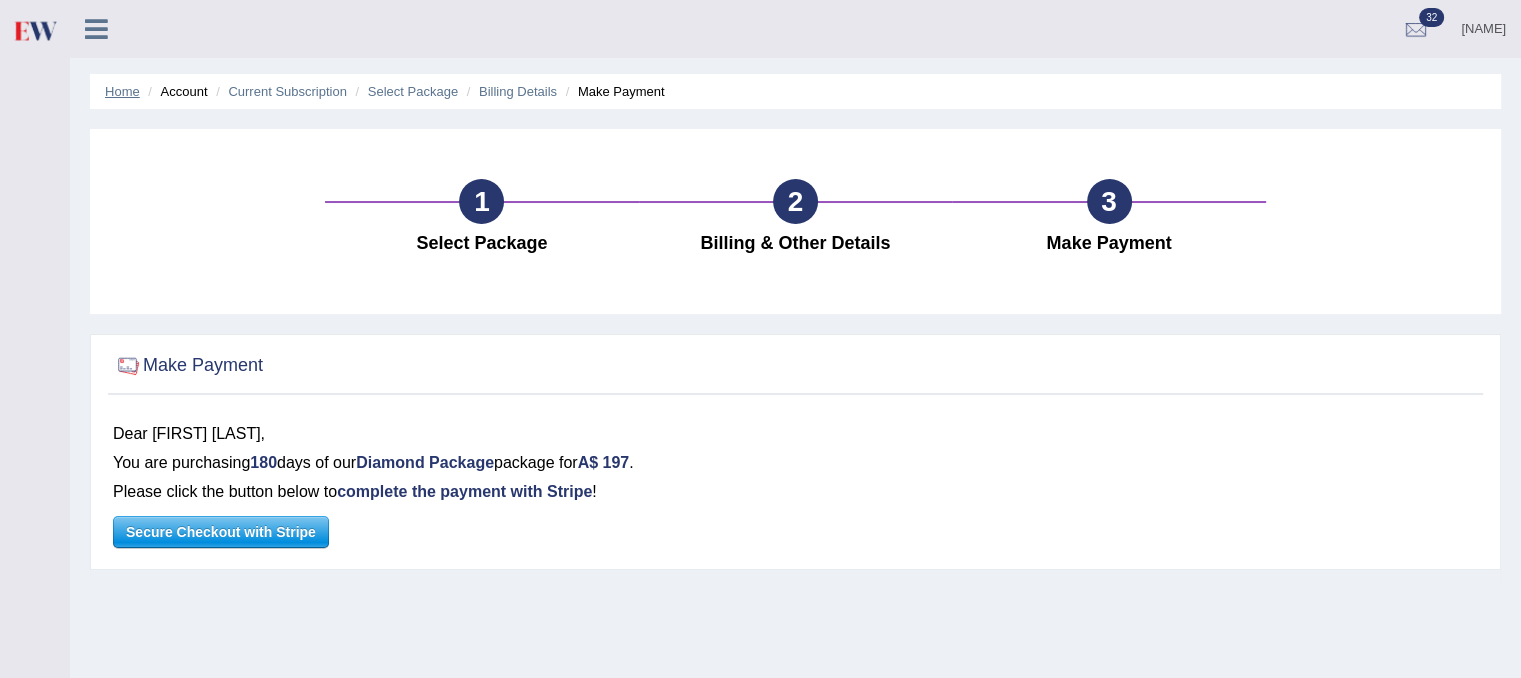 click on "Home" at bounding box center [122, 91] 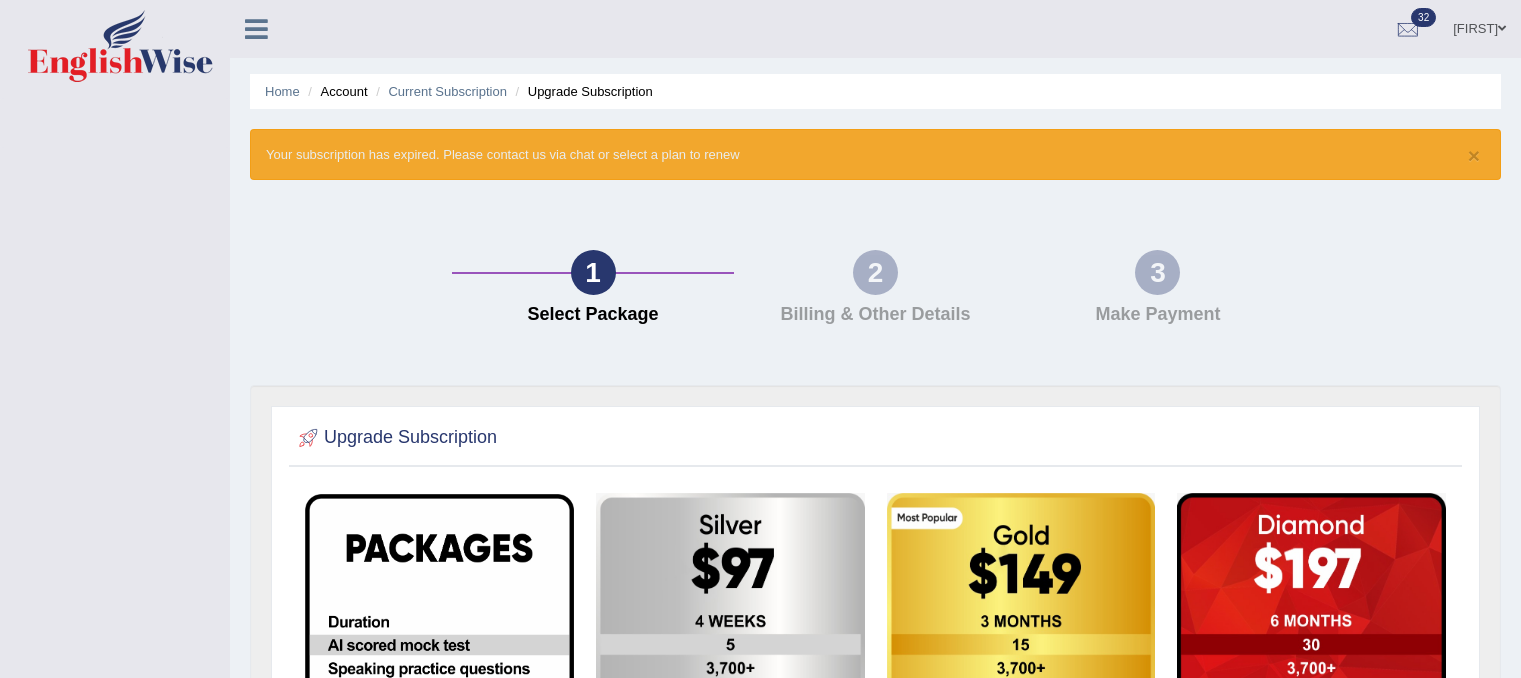 scroll, scrollTop: 0, scrollLeft: 0, axis: both 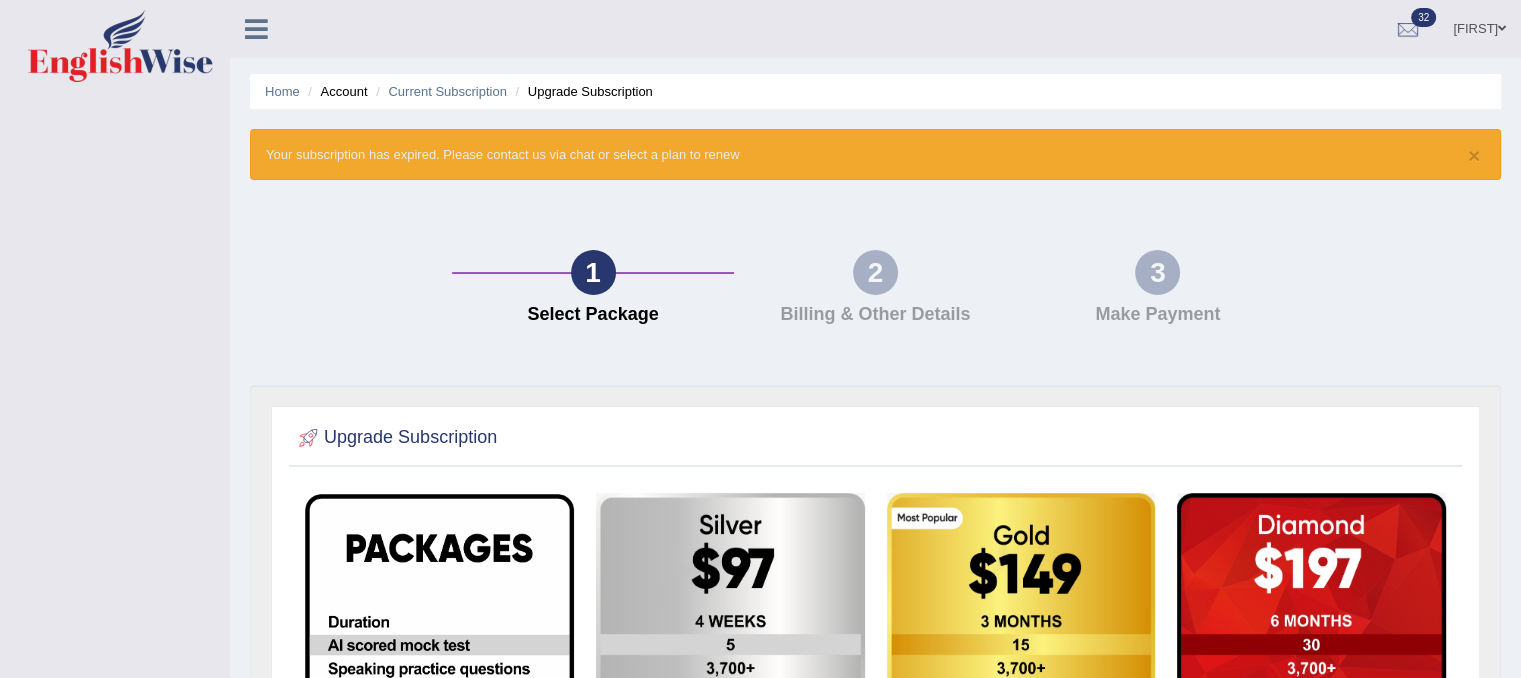 click at bounding box center [256, 29] 